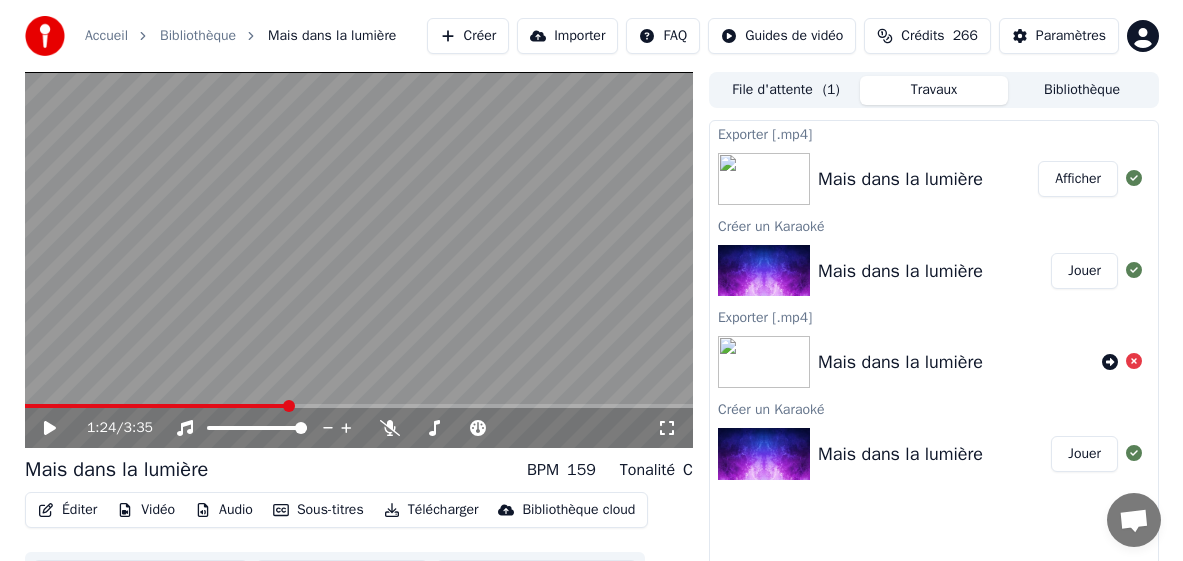 scroll, scrollTop: 0, scrollLeft: 0, axis: both 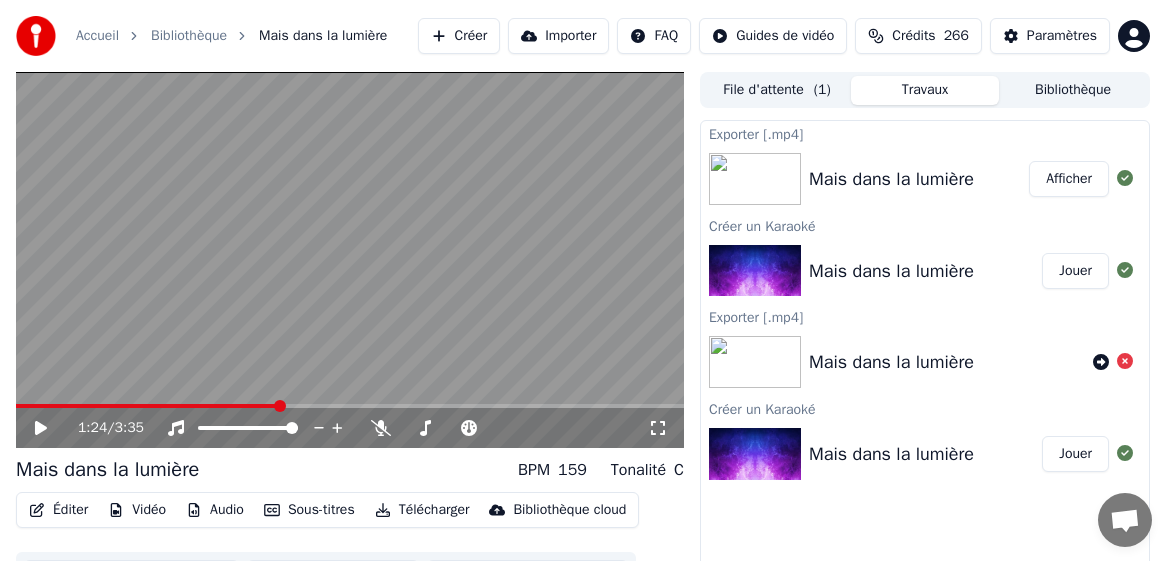 click on "Bibliothèque" at bounding box center [1073, 90] 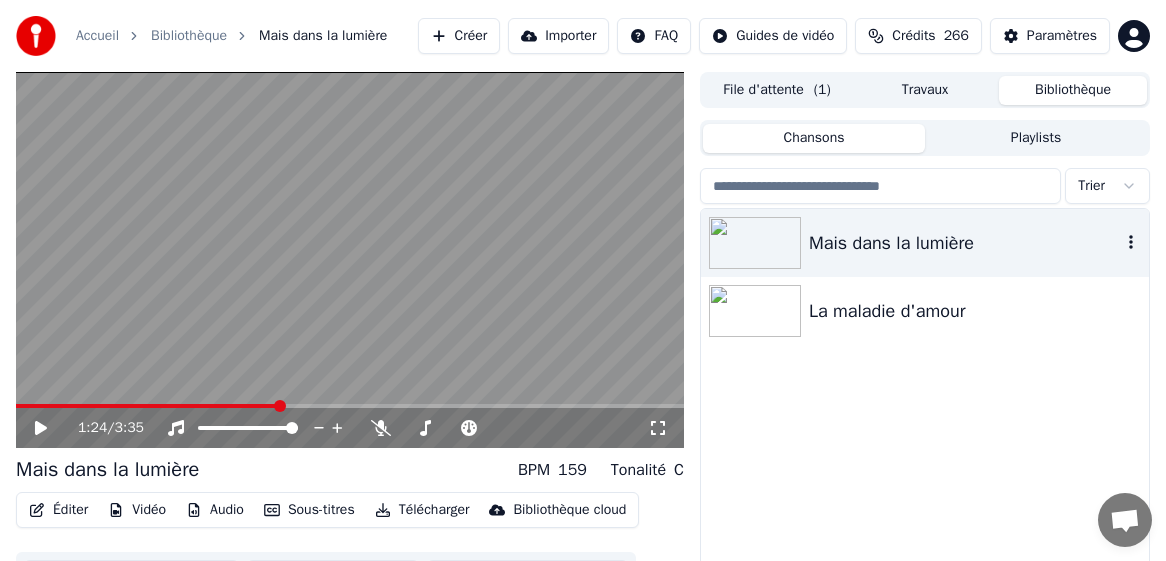 click 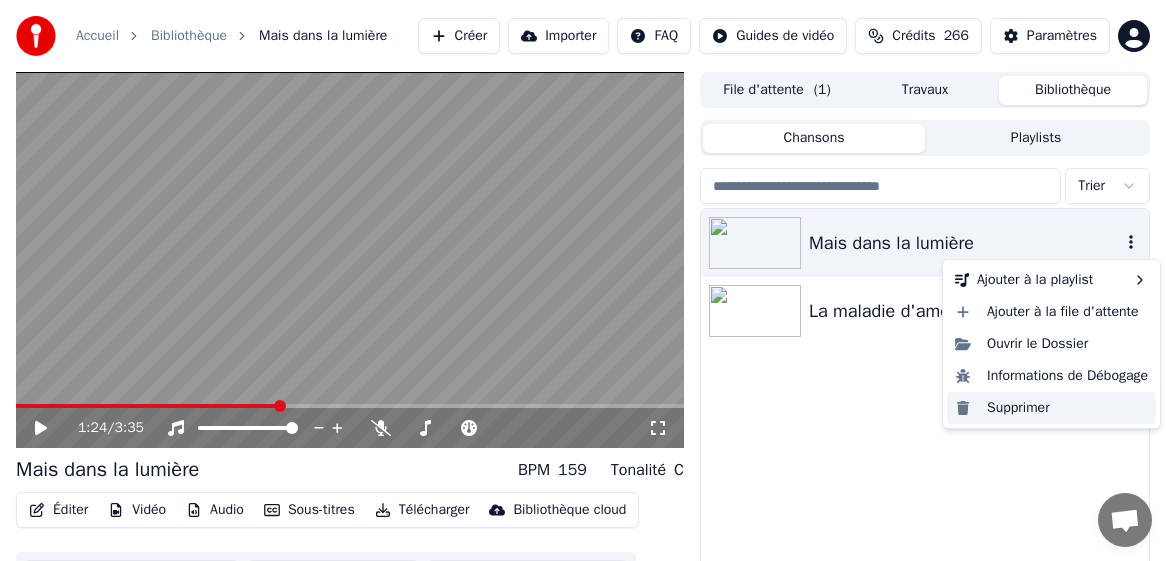 click on "Supprimer" at bounding box center (1051, 408) 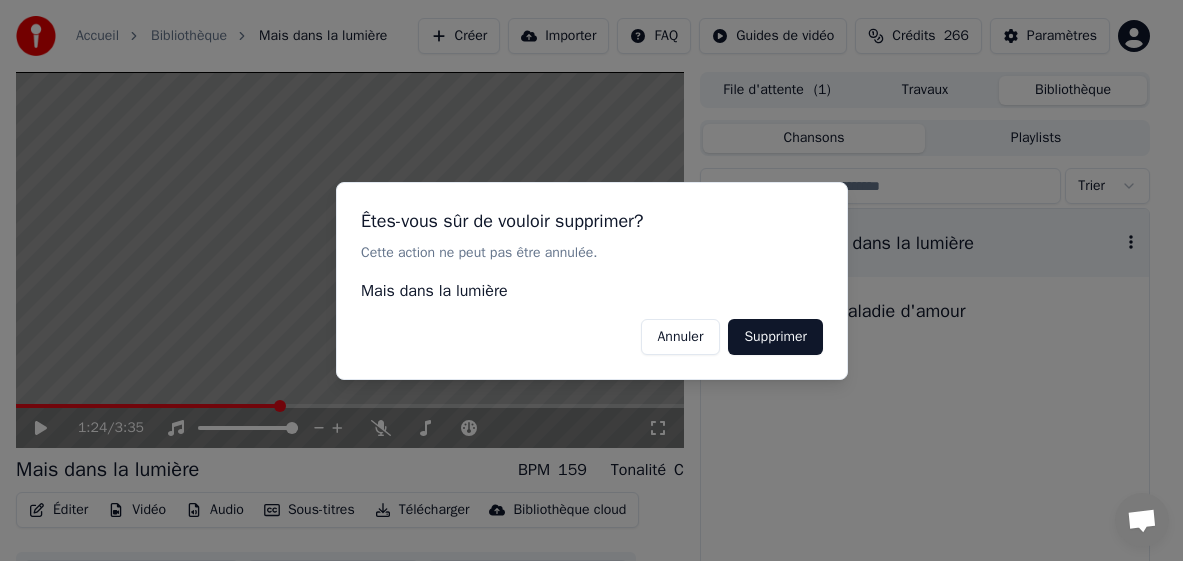 drag, startPoint x: 774, startPoint y: 317, endPoint x: 786, endPoint y: 336, distance: 22.472204 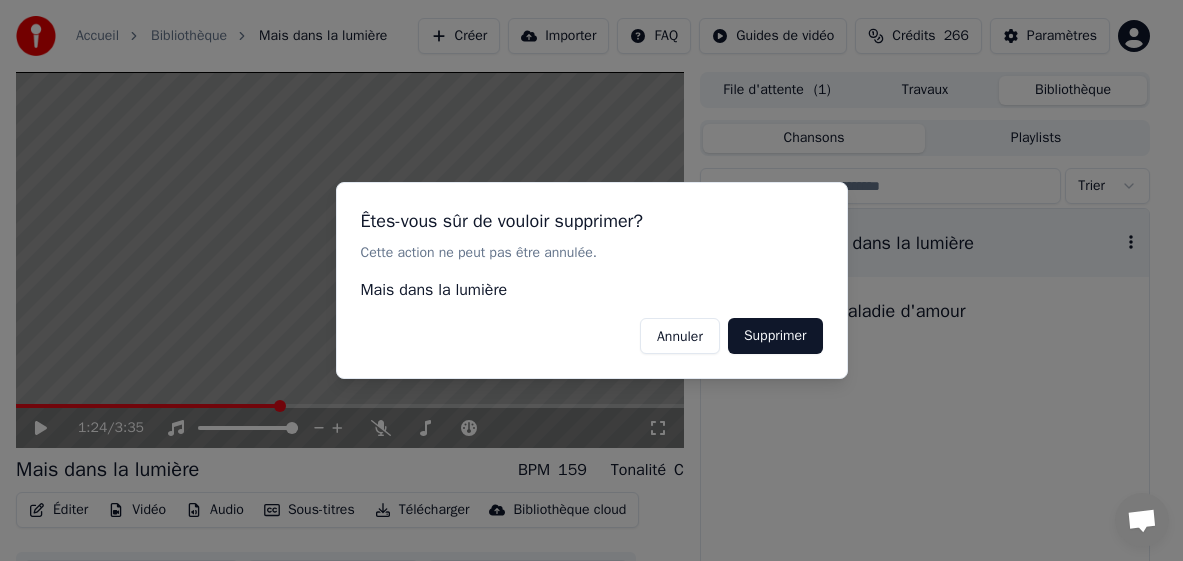 click on "Supprimer" at bounding box center [775, 336] 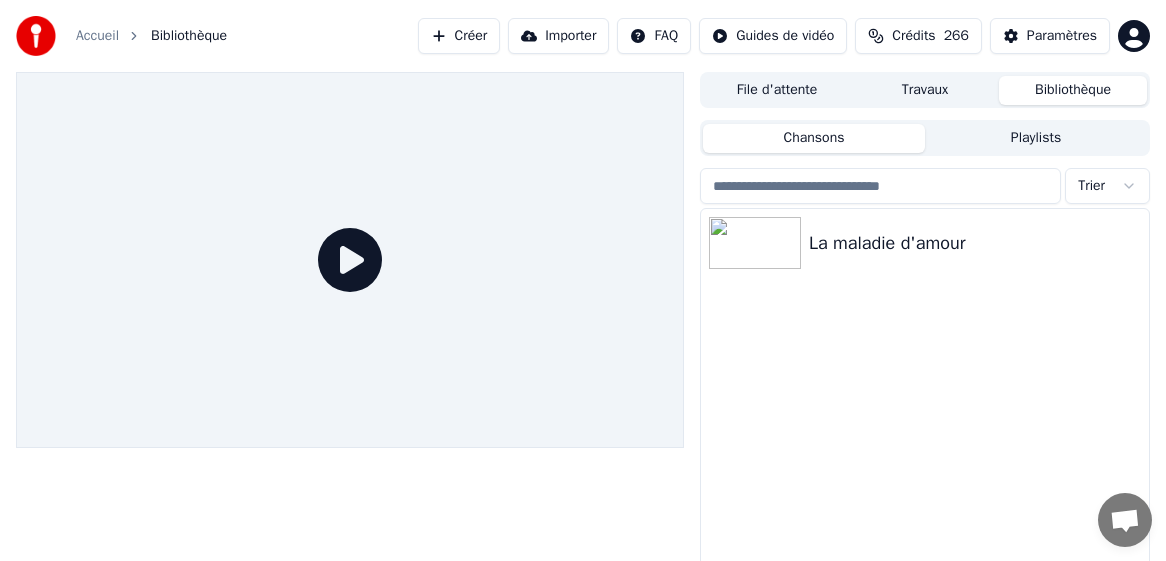 click at bounding box center (350, 260) 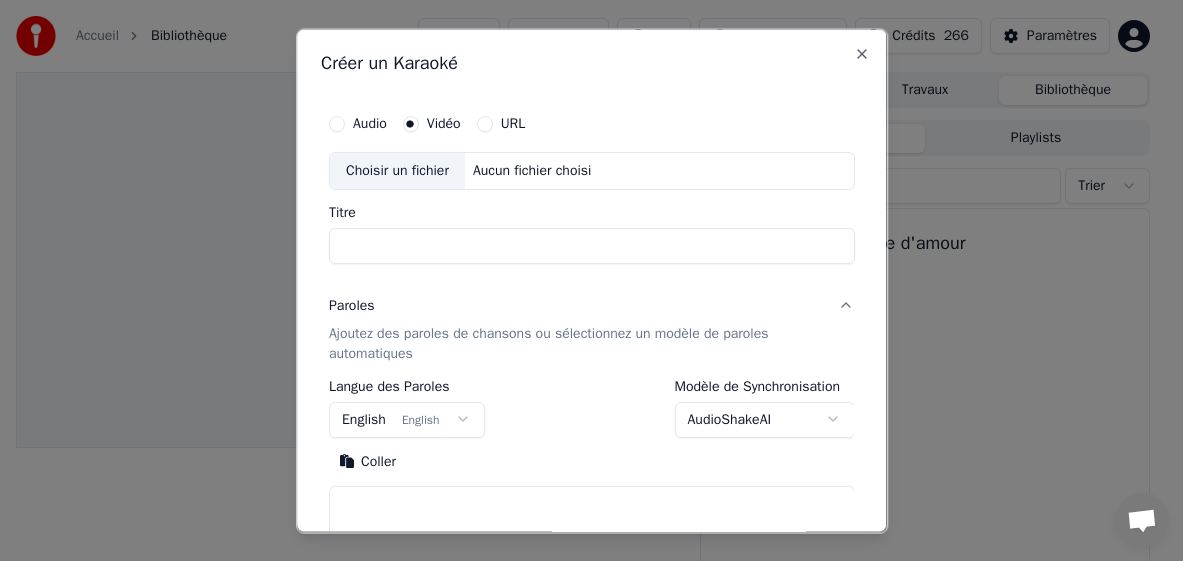 click on "Choisir un fichier" at bounding box center (397, 170) 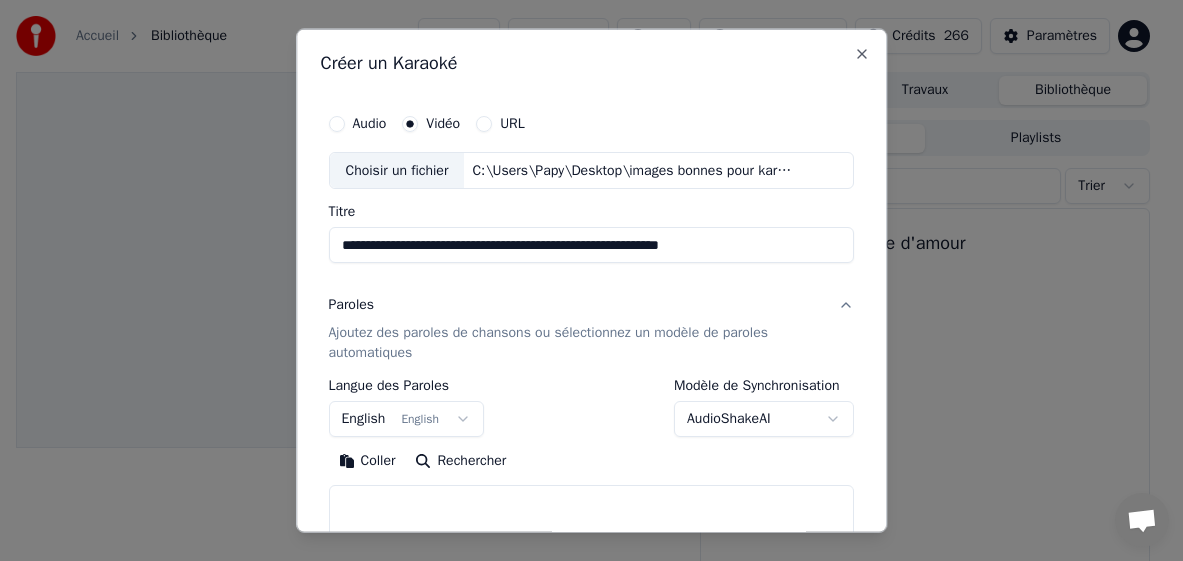drag, startPoint x: 754, startPoint y: 249, endPoint x: 475, endPoint y: 257, distance: 279.1147 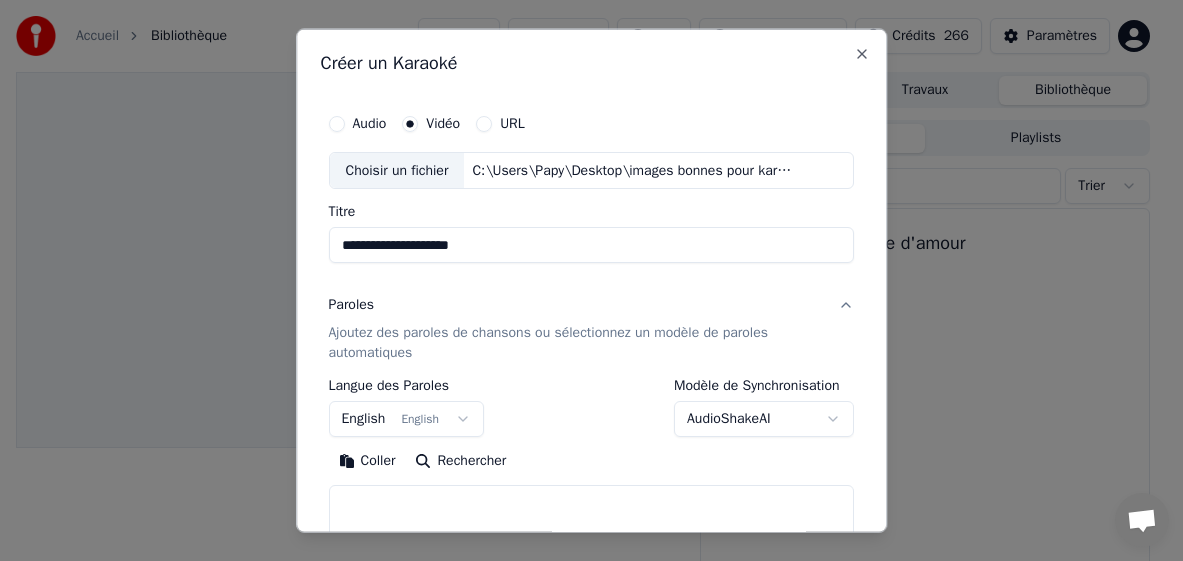 click on "**********" at bounding box center (592, 245) 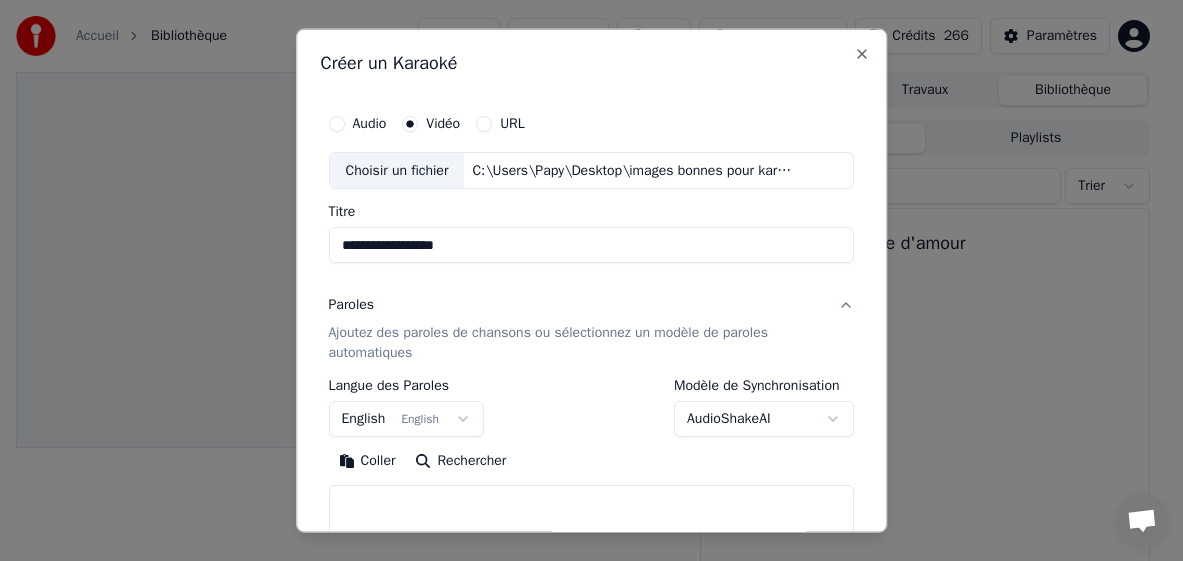 type on "**********" 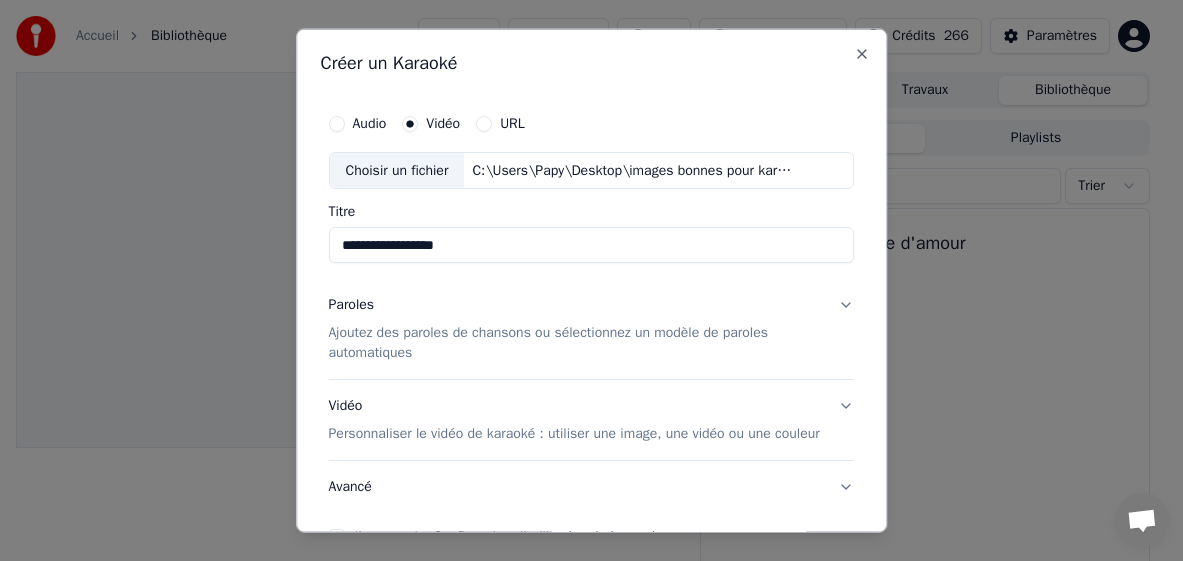 click on "Ajoutez des paroles de chansons ou sélectionnez un modèle de paroles automatiques" at bounding box center [576, 343] 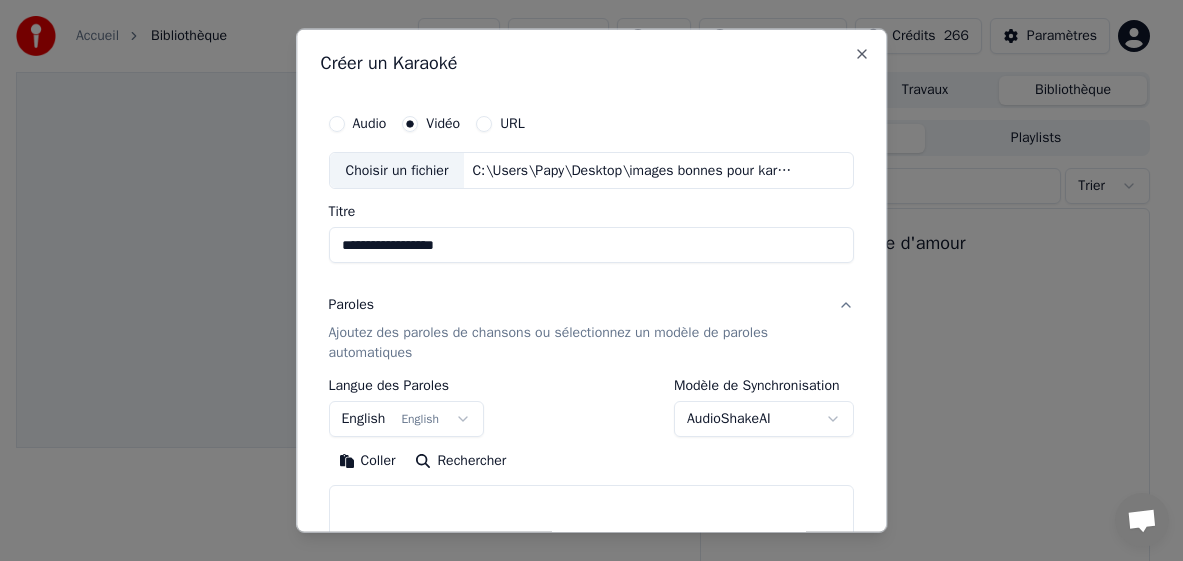 click on "**********" at bounding box center [583, 280] 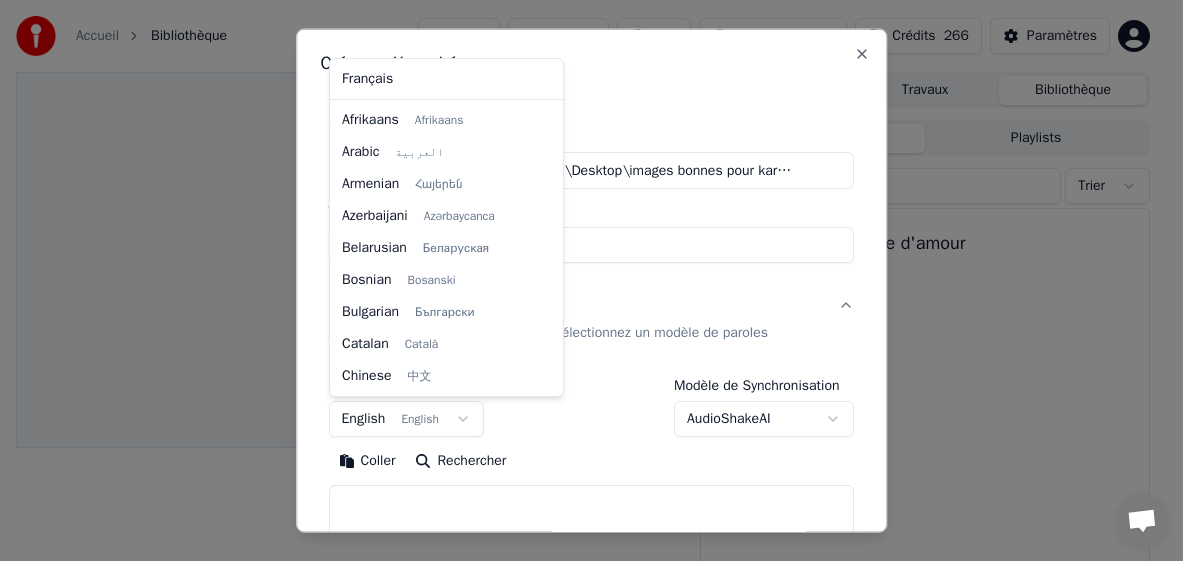 scroll, scrollTop: 160, scrollLeft: 0, axis: vertical 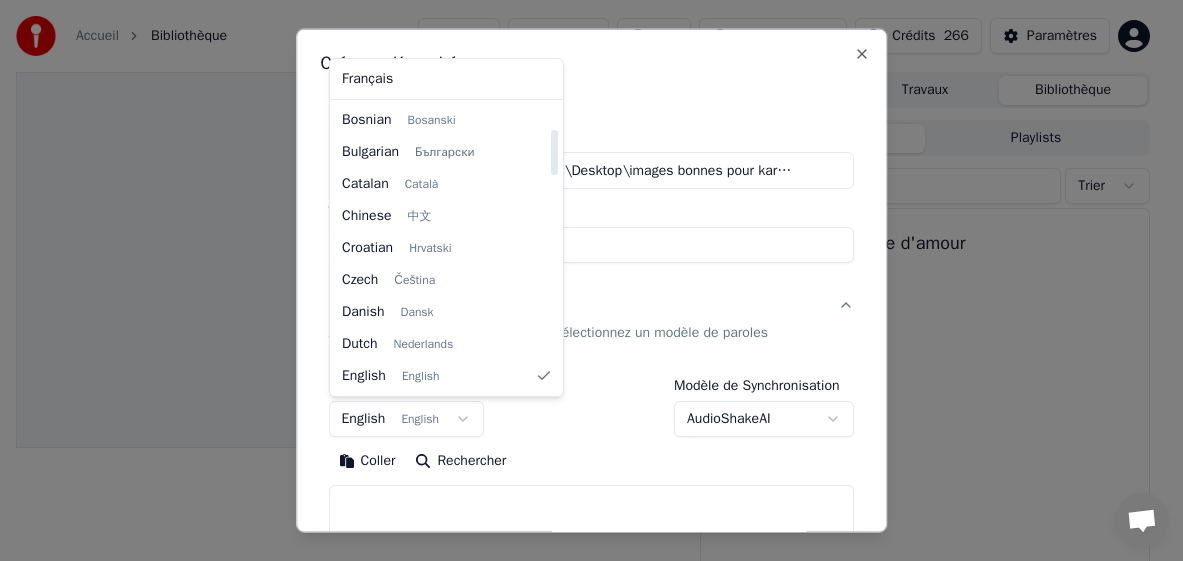 select on "**" 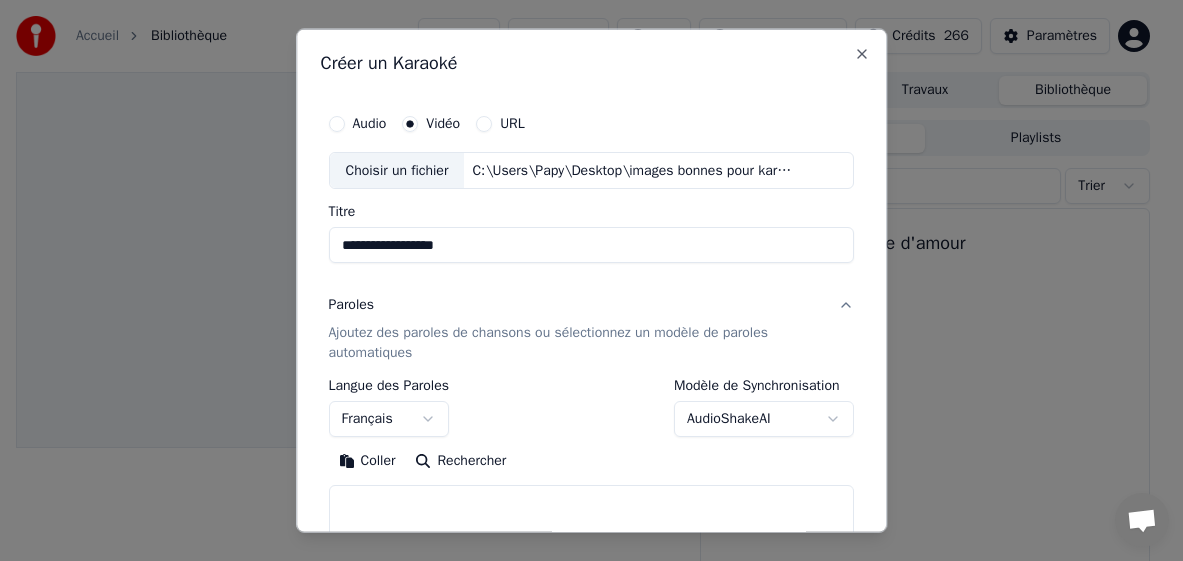 click on "Coller" at bounding box center [367, 461] 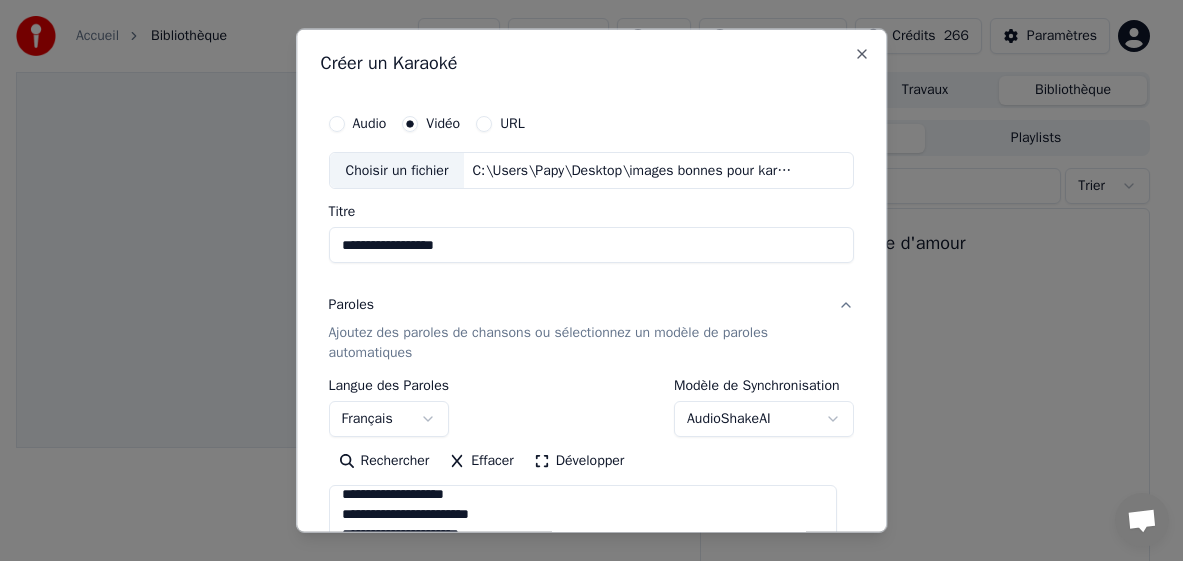 scroll, scrollTop: 1453, scrollLeft: 0, axis: vertical 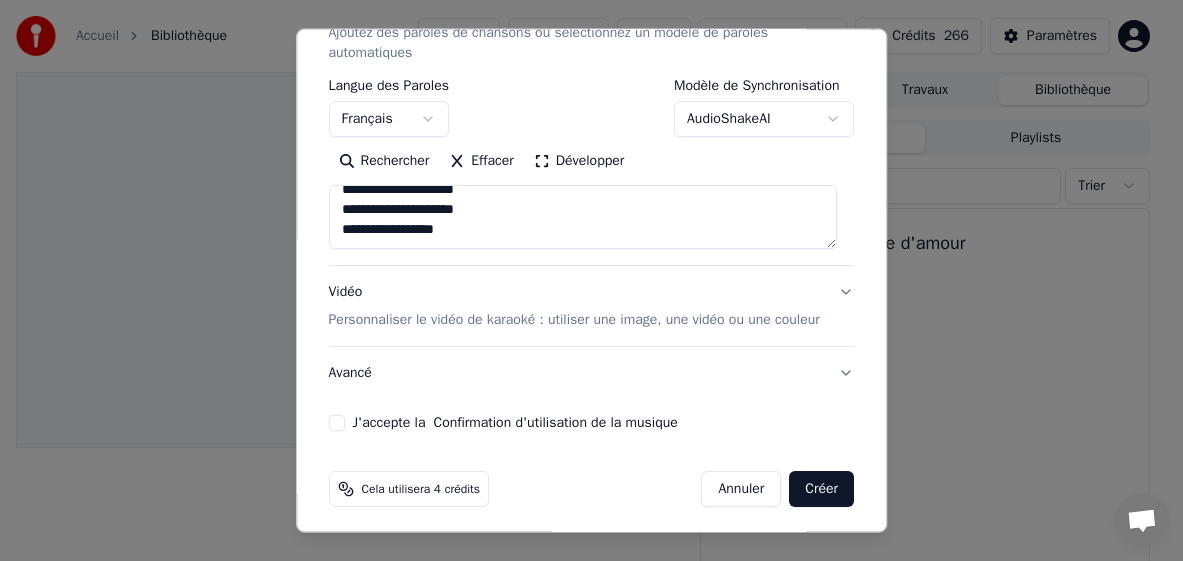 click on "J'accepte la   Confirmation d'utilisation de la musique" at bounding box center (337, 423) 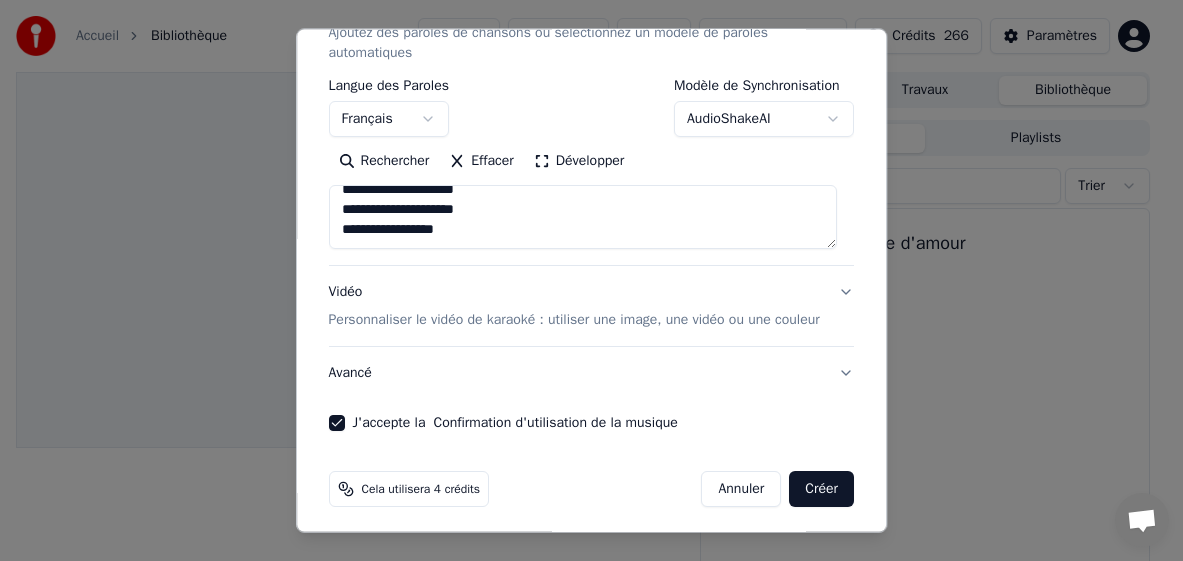 click on "Créer" at bounding box center (822, 489) 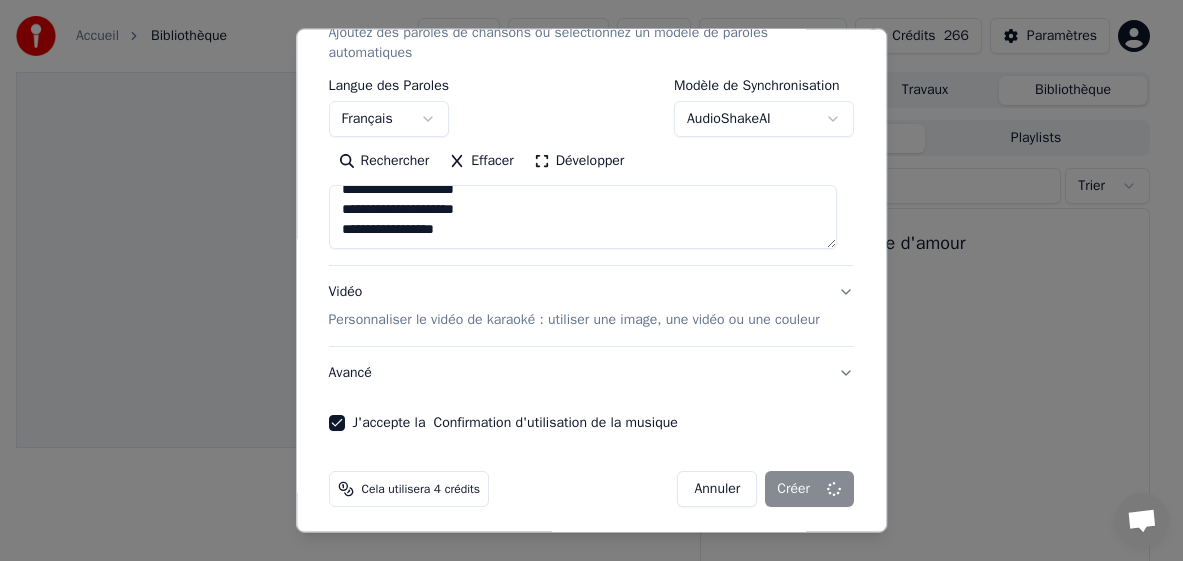 type on "**********" 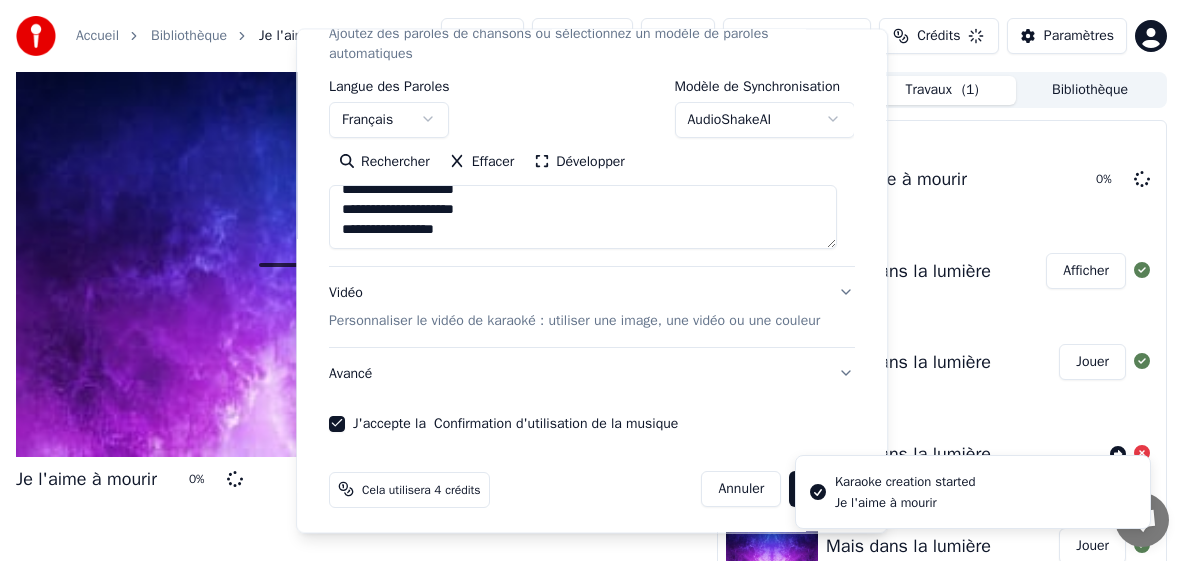 type 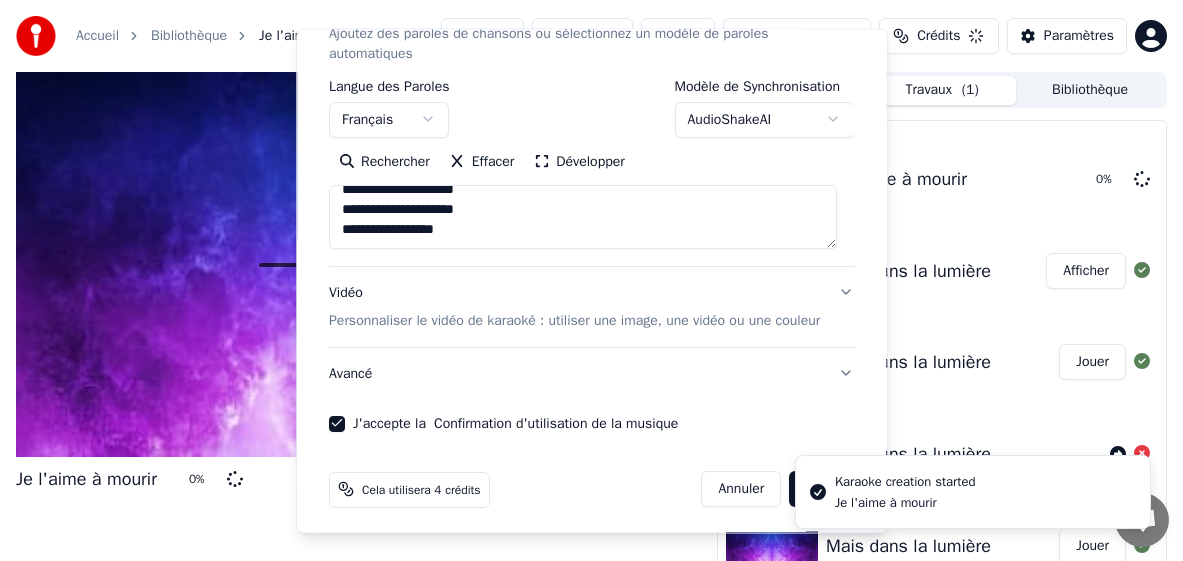 type 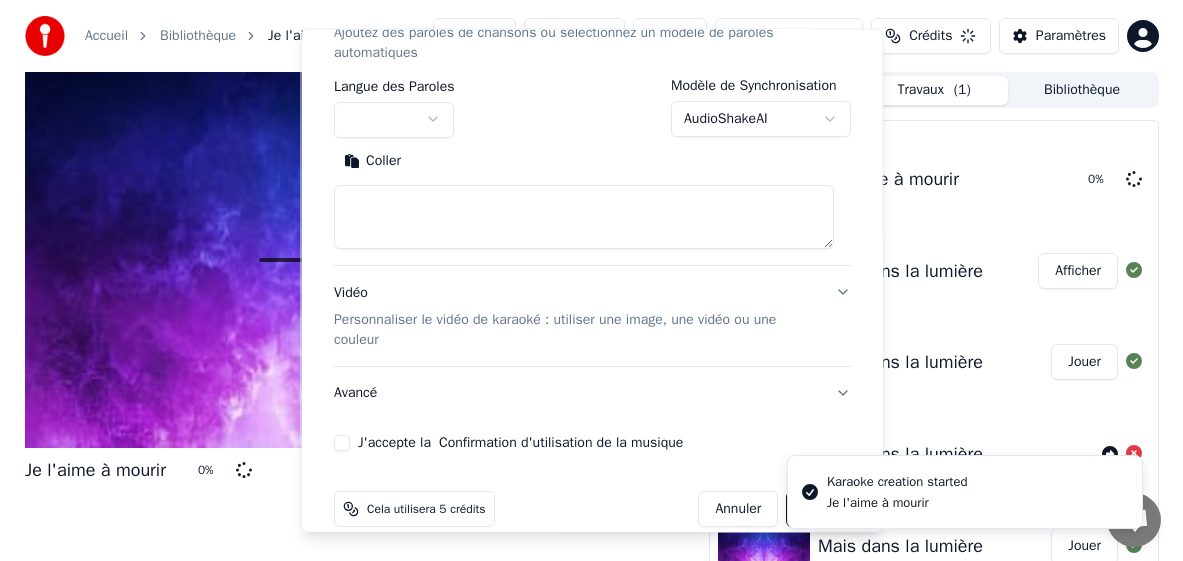 scroll, scrollTop: 0, scrollLeft: 0, axis: both 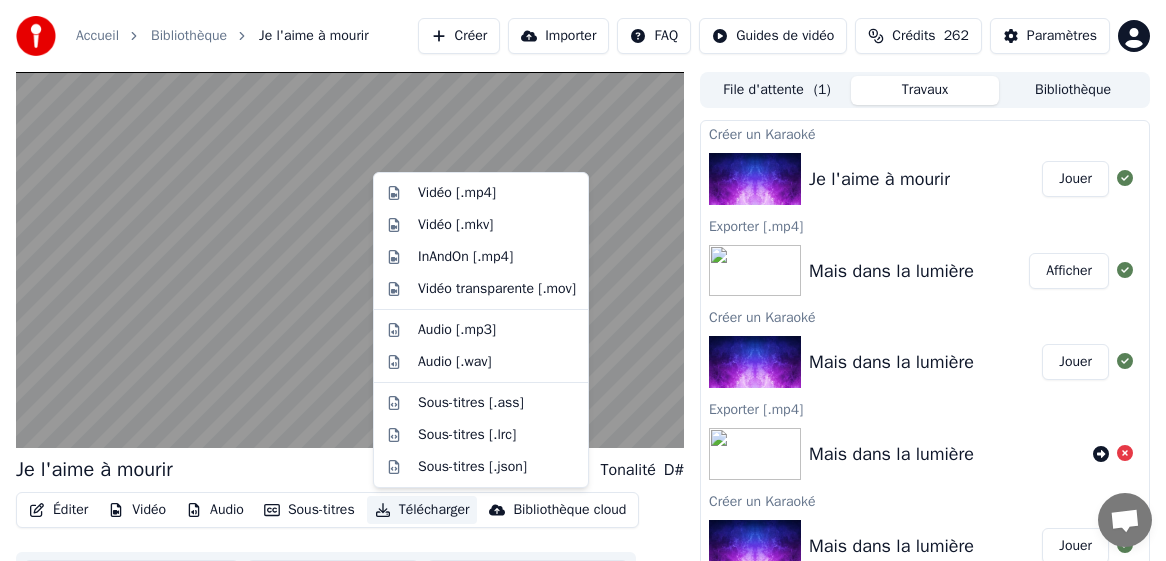 click on "Télécharger" at bounding box center (422, 510) 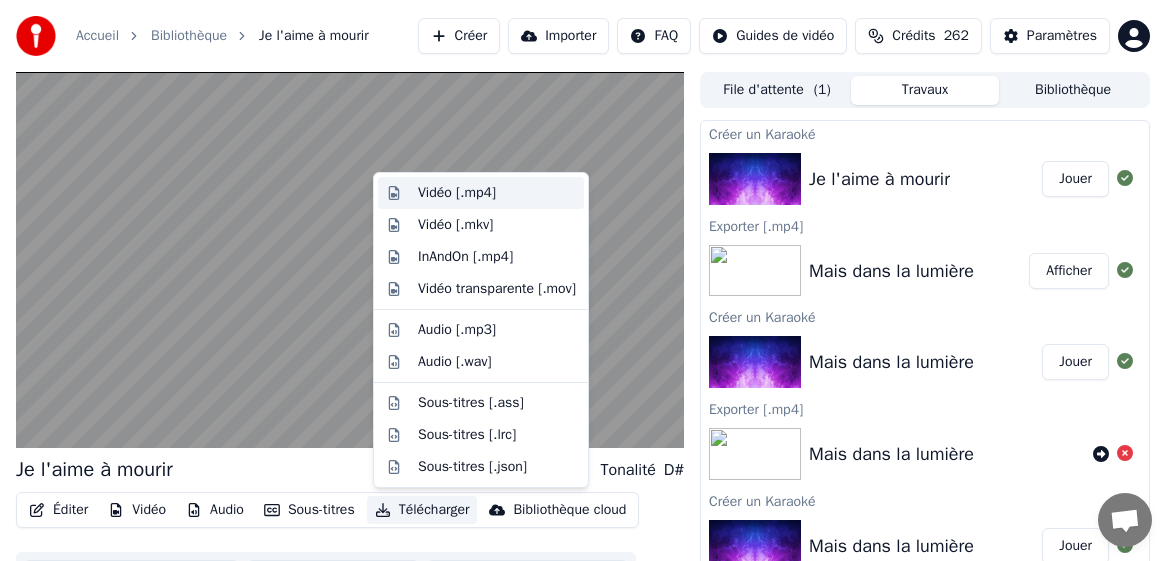 click on "Vidéo [.mp4]" at bounding box center [457, 193] 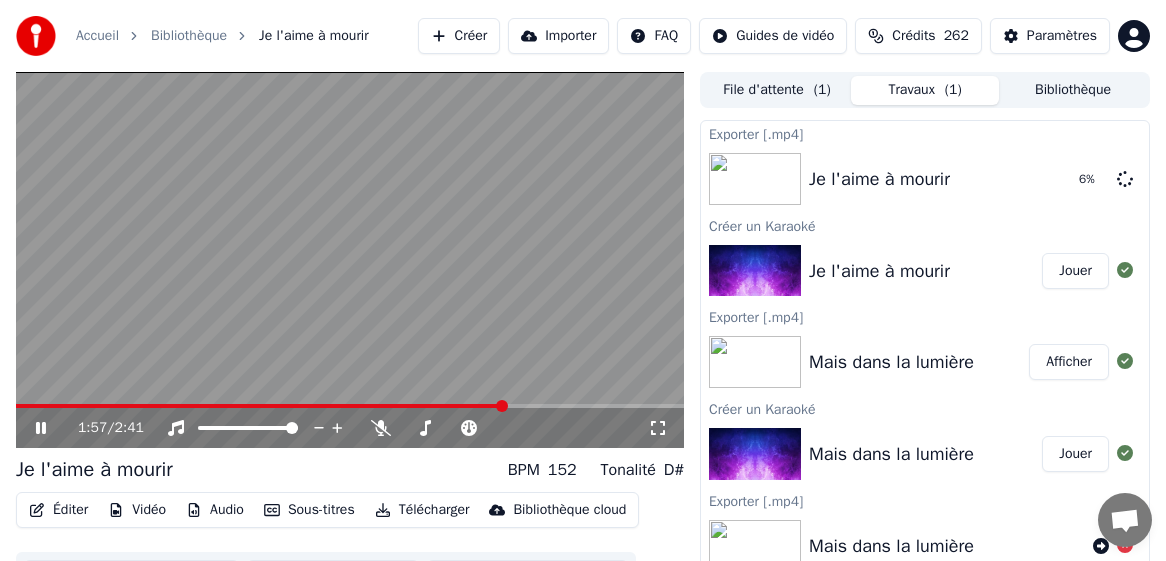 click 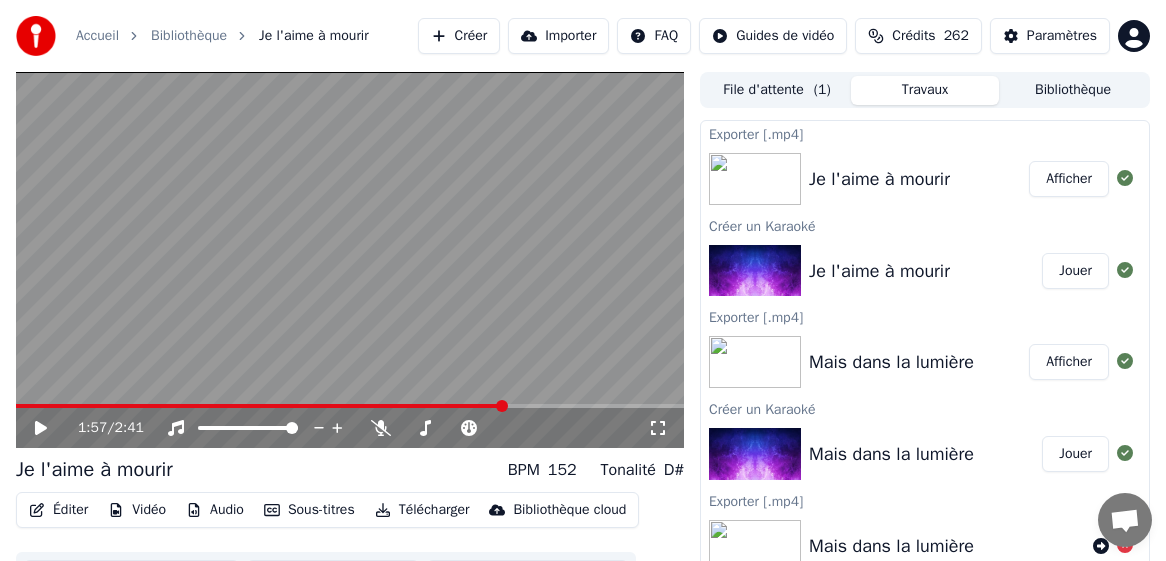 click on "Bibliothèque" at bounding box center [1073, 90] 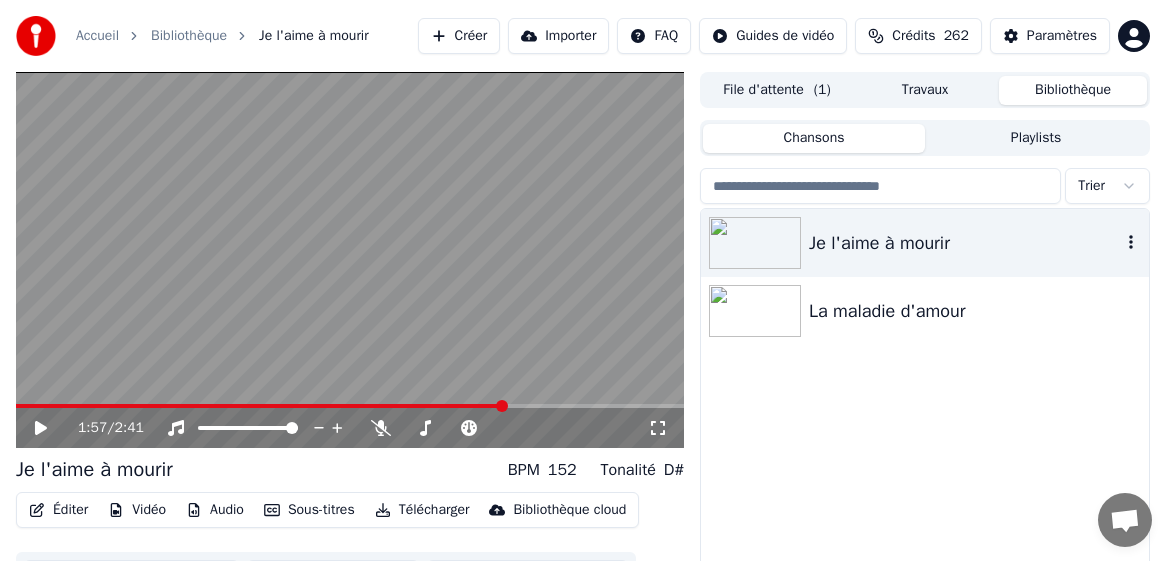 click 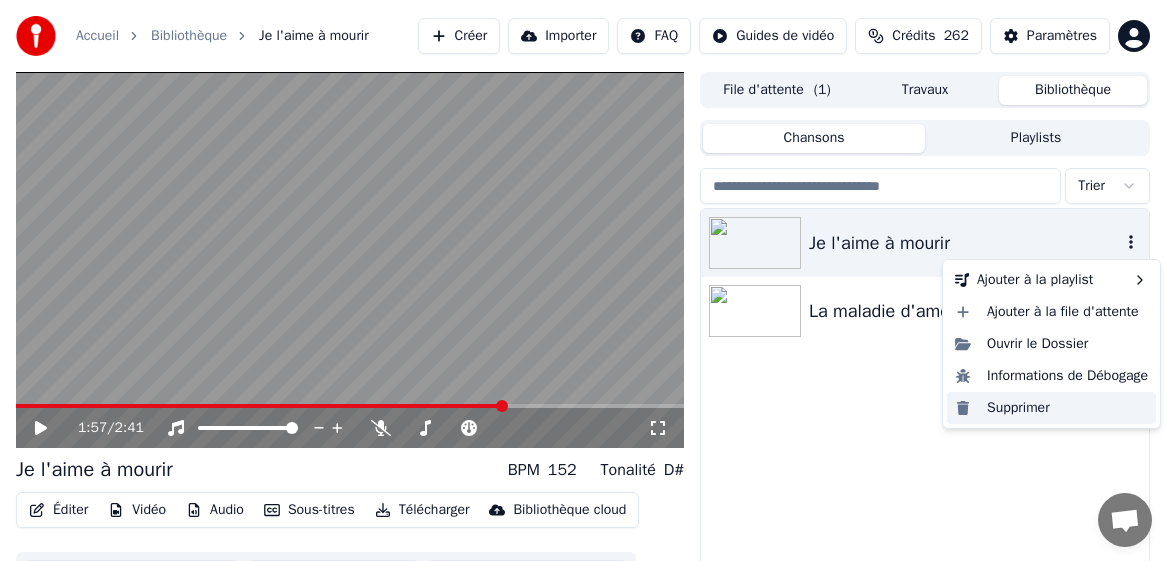 click on "Supprimer" at bounding box center (1051, 408) 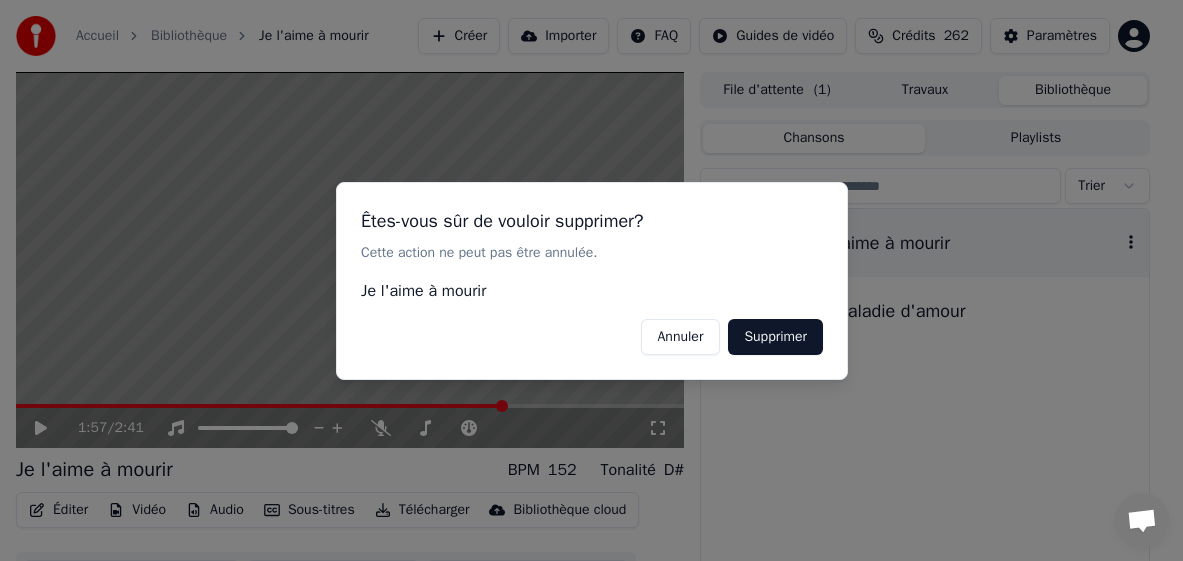 click on "Supprimer" at bounding box center [775, 336] 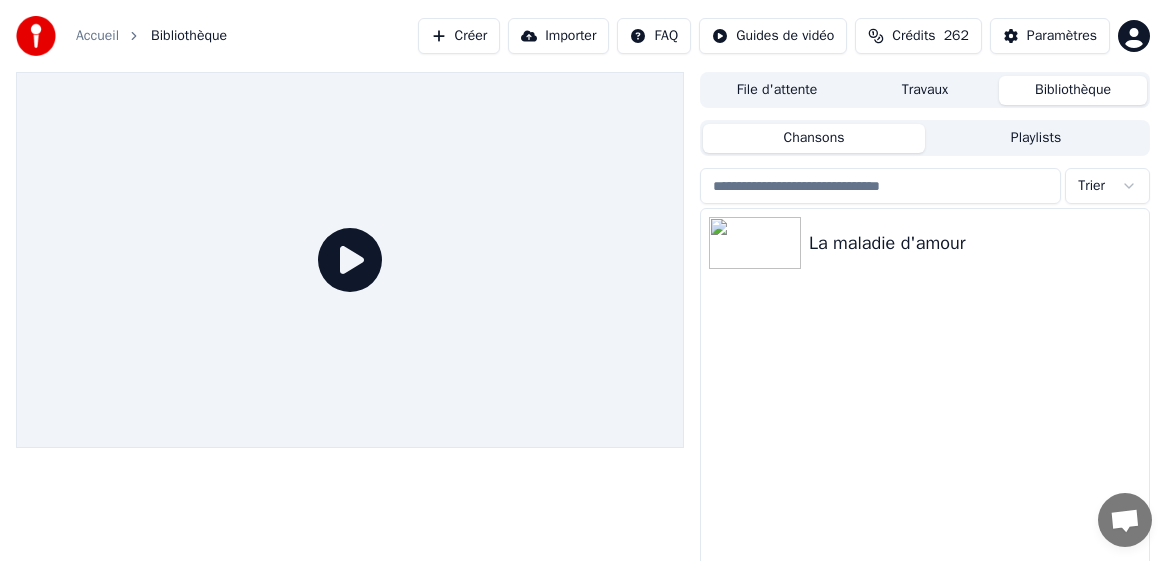 click at bounding box center (350, 260) 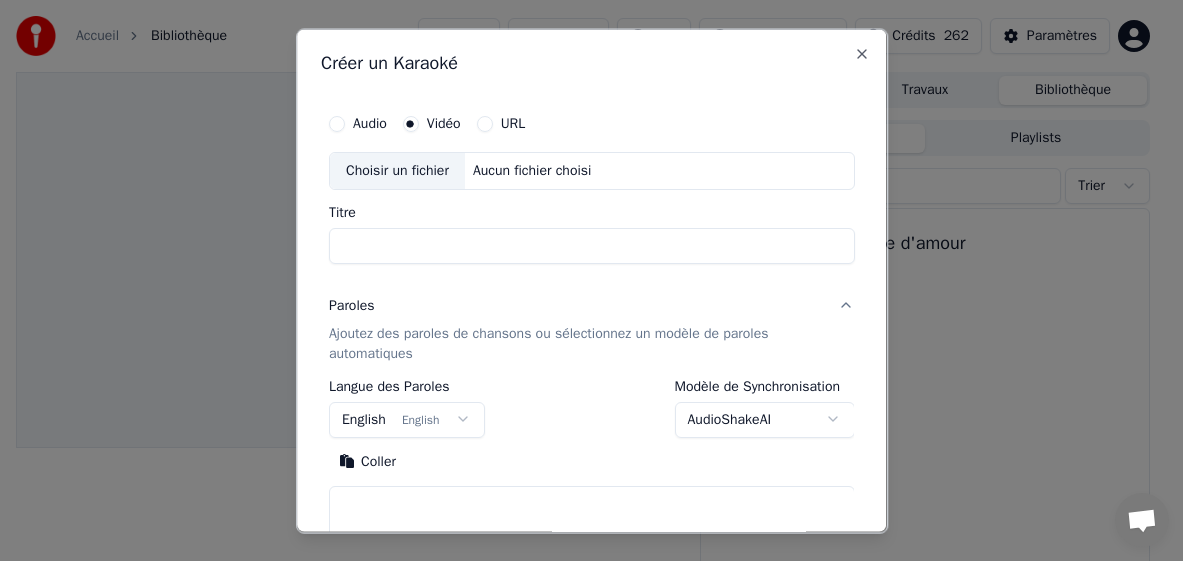 click on "Vidéo" at bounding box center (444, 123) 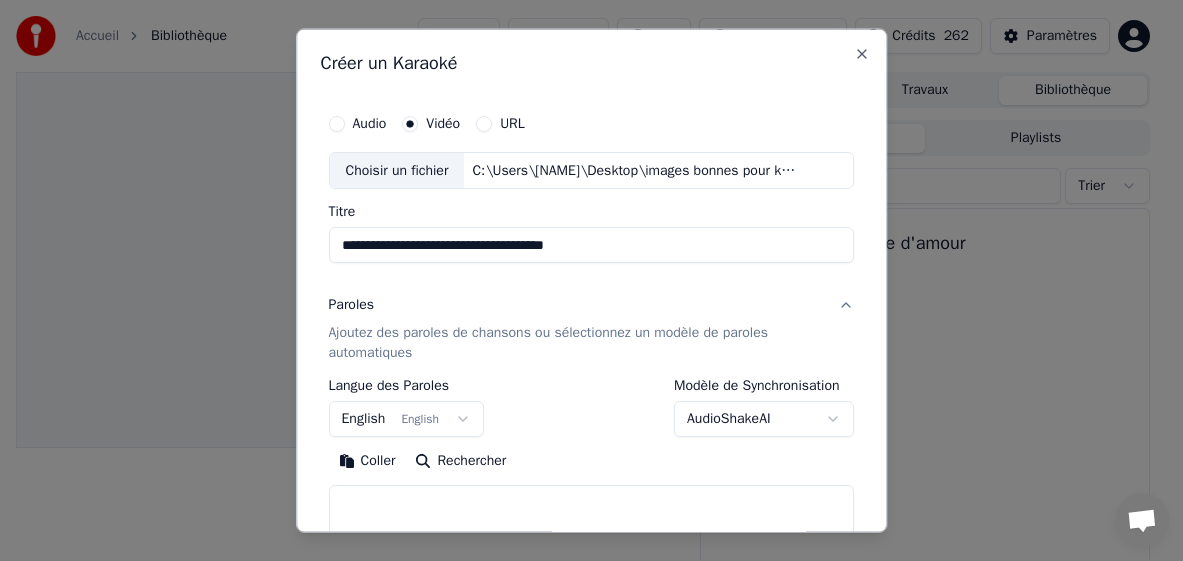 drag, startPoint x: 610, startPoint y: 248, endPoint x: 535, endPoint y: 256, distance: 75.42546 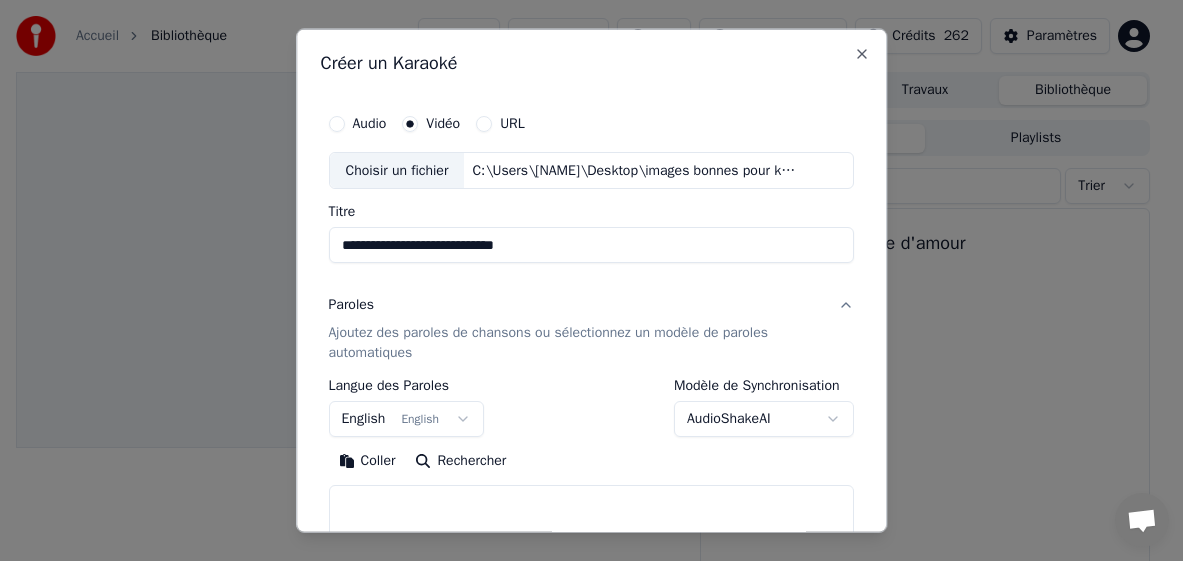 click on "**********" at bounding box center (592, 245) 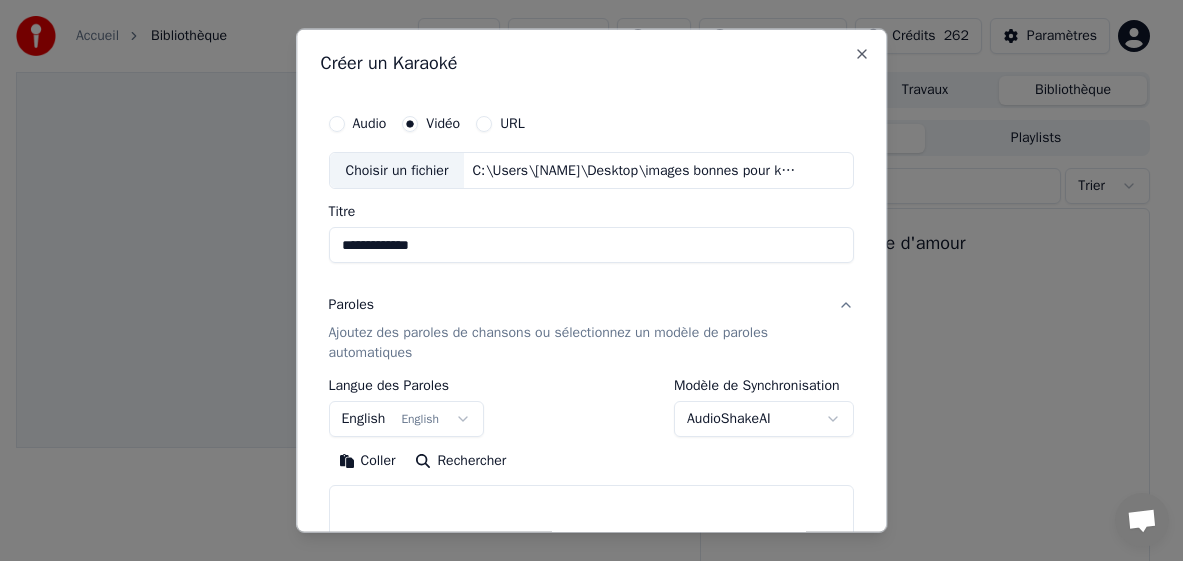 type on "**********" 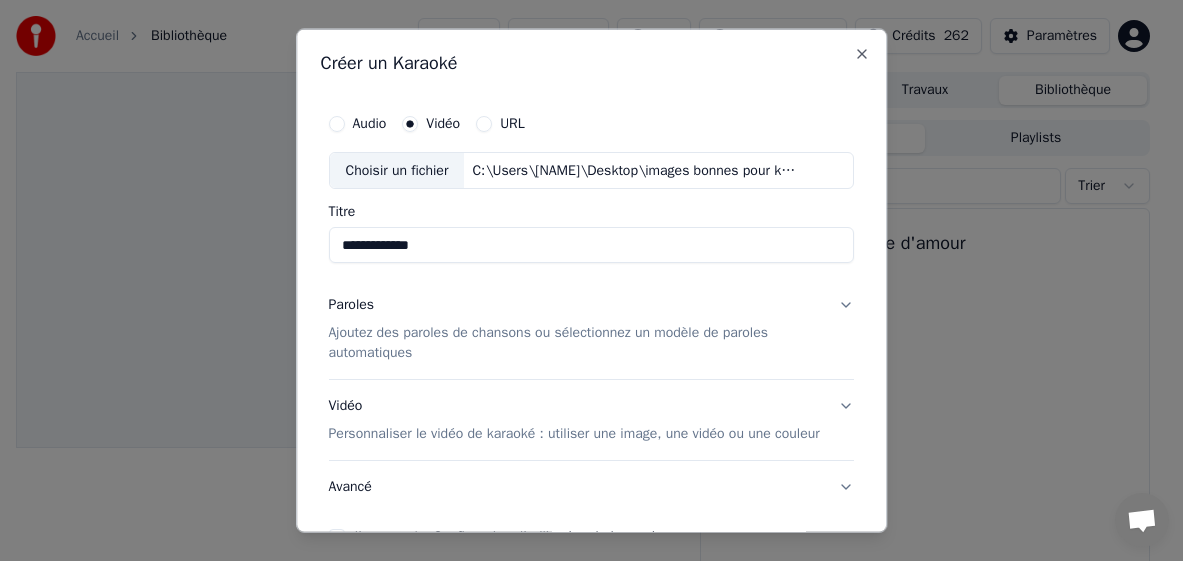 click on "Ajoutez des paroles de chansons ou sélectionnez un modèle de paroles automatiques" at bounding box center [576, 343] 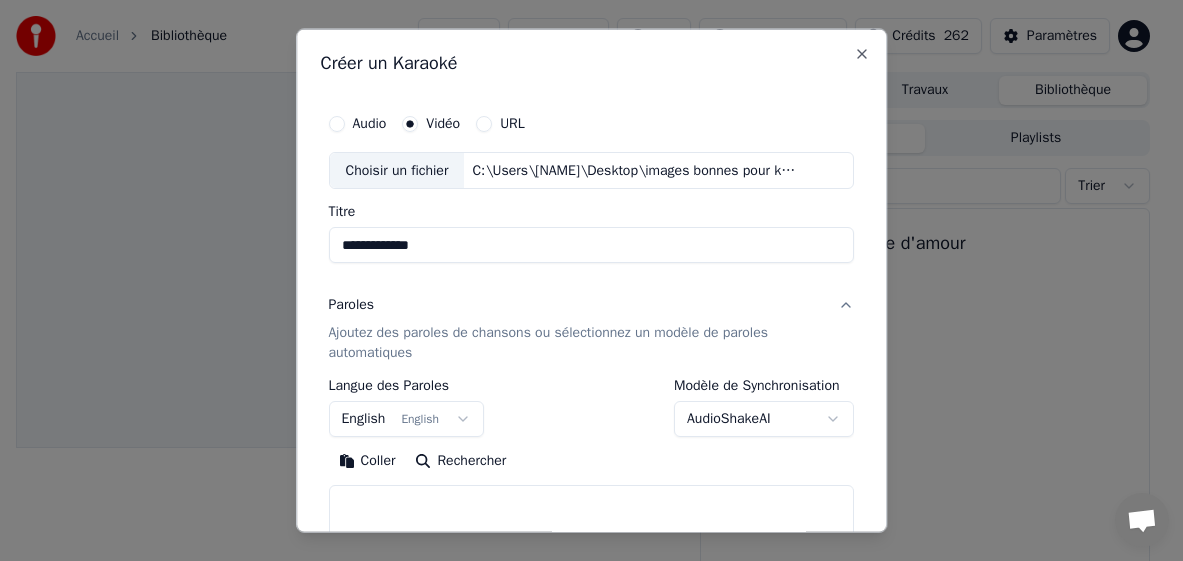 click on "**********" at bounding box center (583, 280) 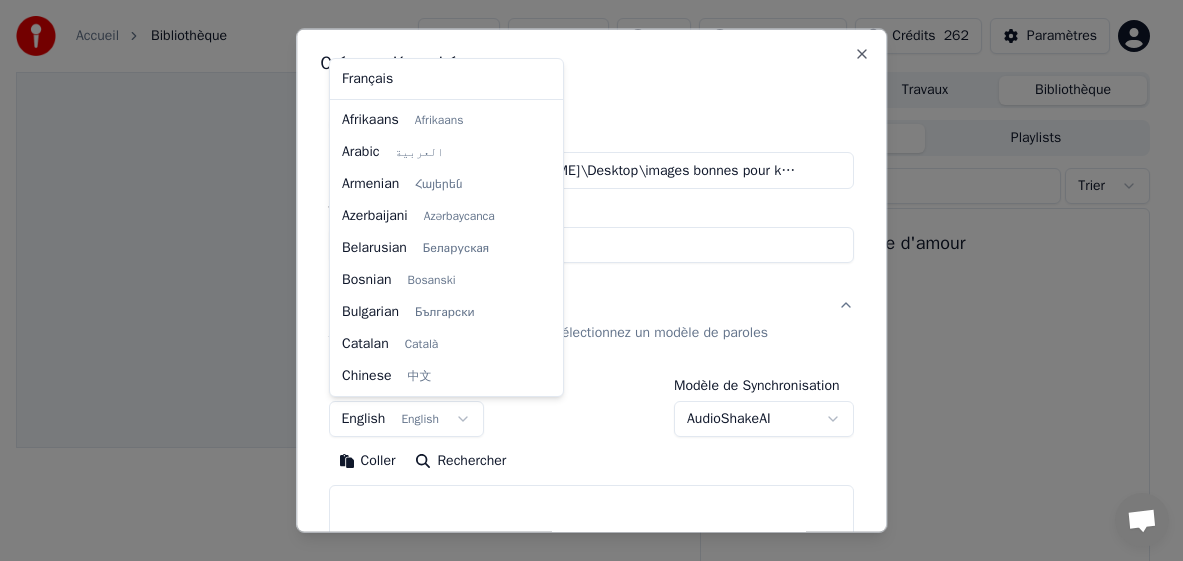 scroll, scrollTop: 160, scrollLeft: 0, axis: vertical 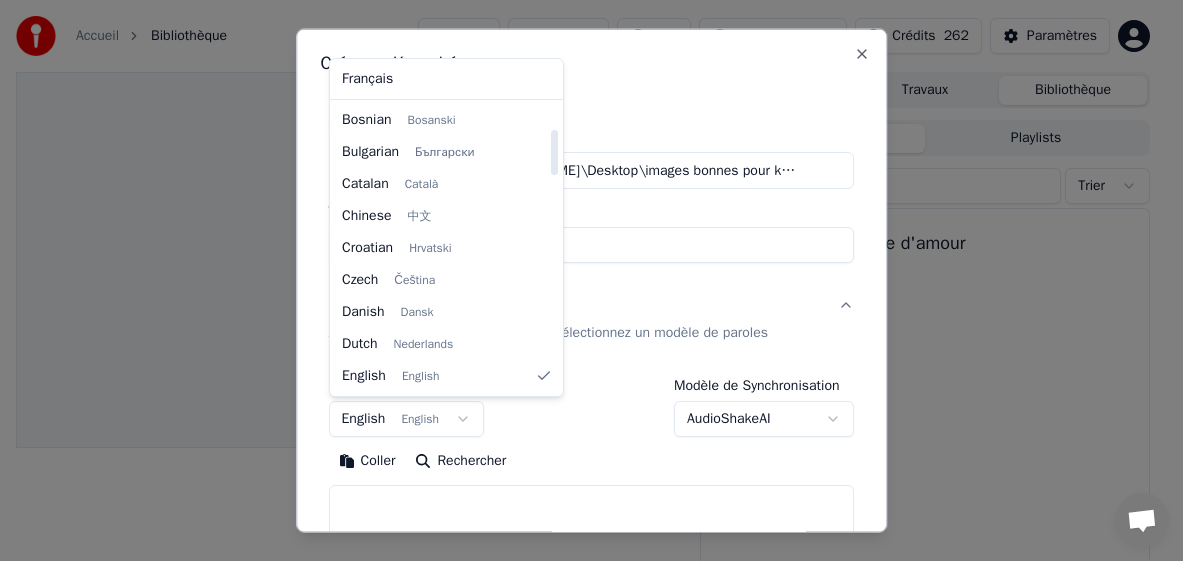 select on "**" 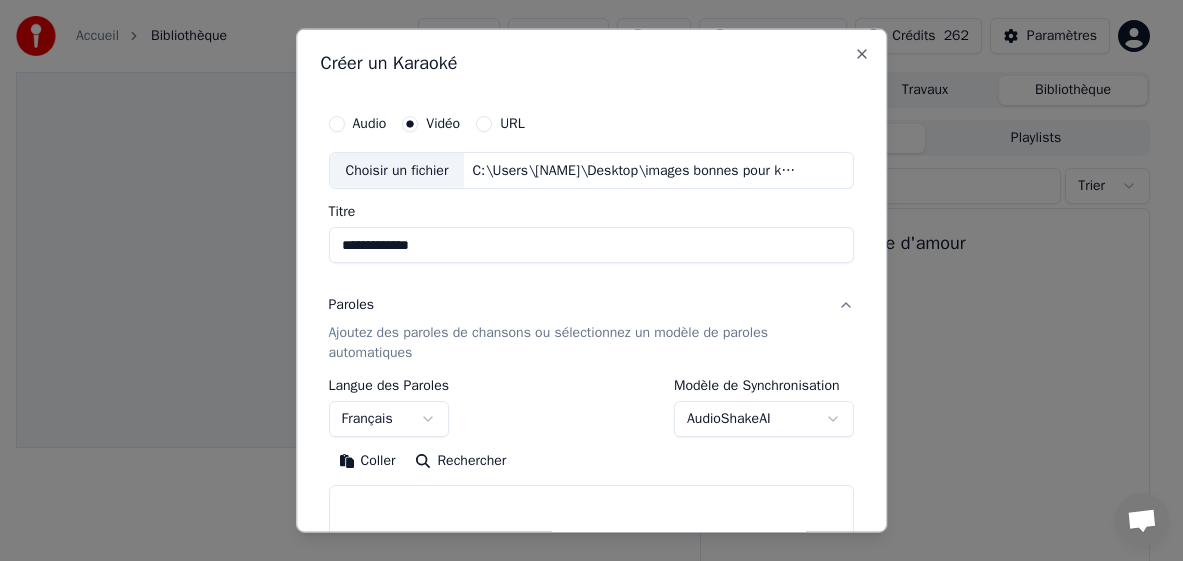 click on "Coller" at bounding box center (367, 461) 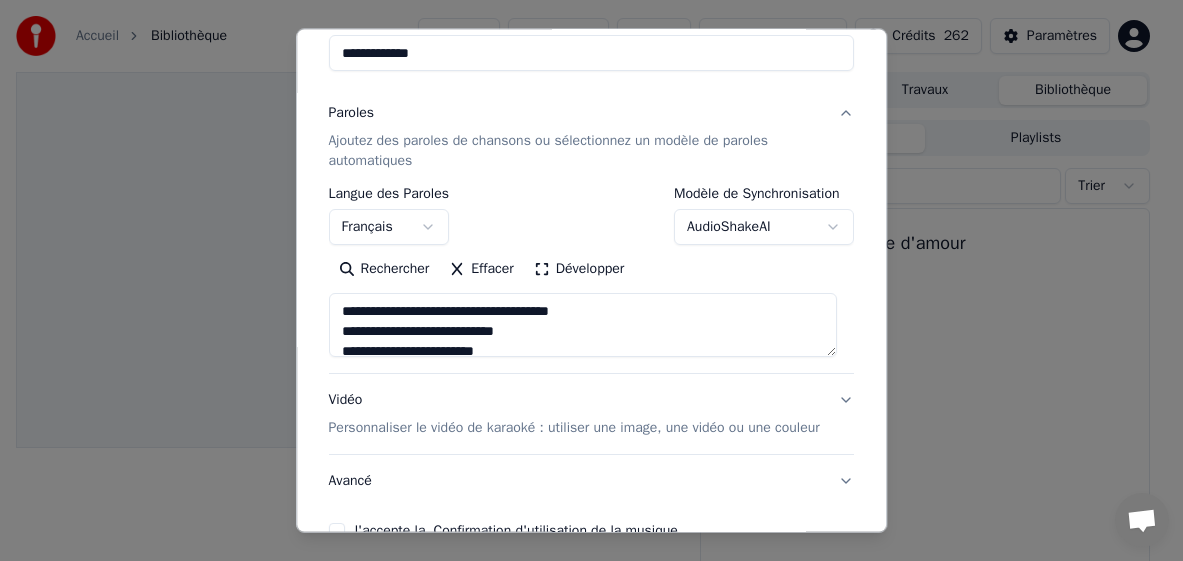 scroll, scrollTop: 200, scrollLeft: 0, axis: vertical 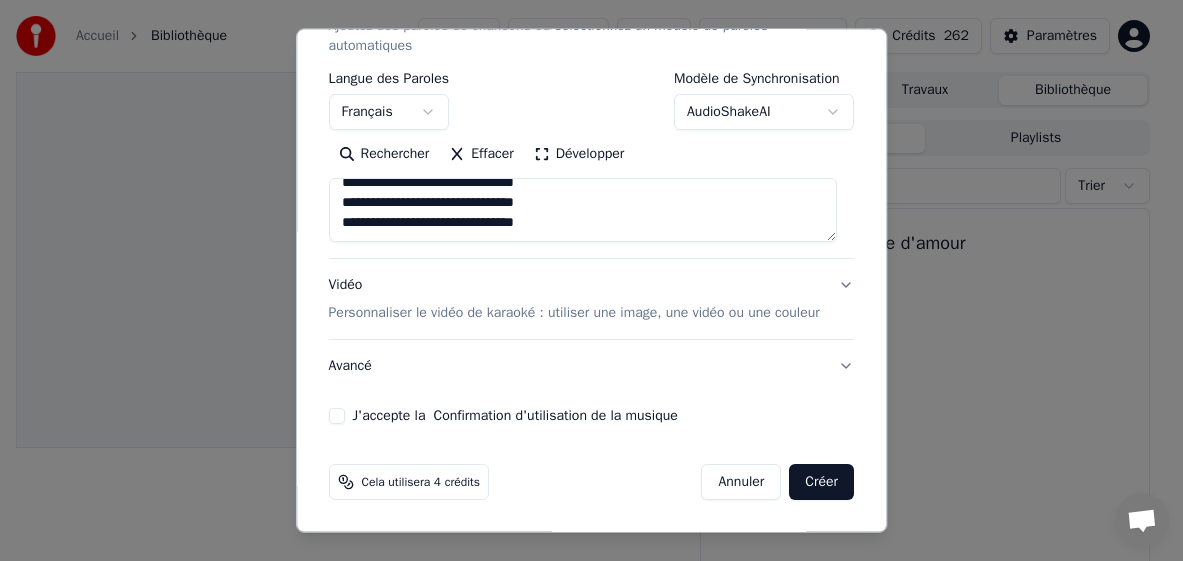 click on "J'accepte la   Confirmation d'utilisation de la musique" at bounding box center (337, 416) 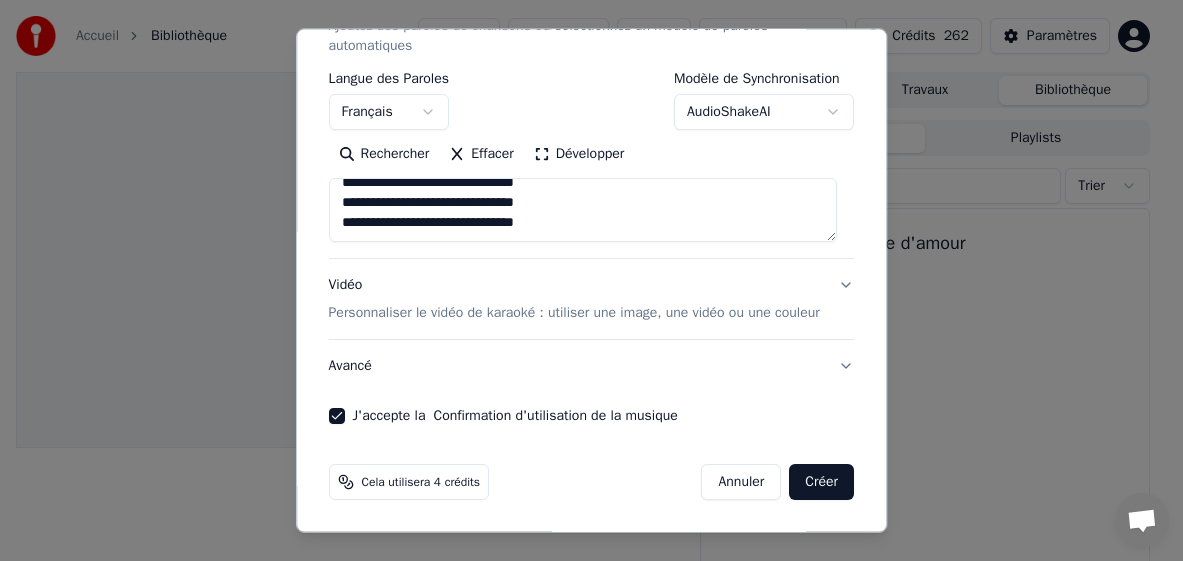 click on "Créer" at bounding box center (822, 482) 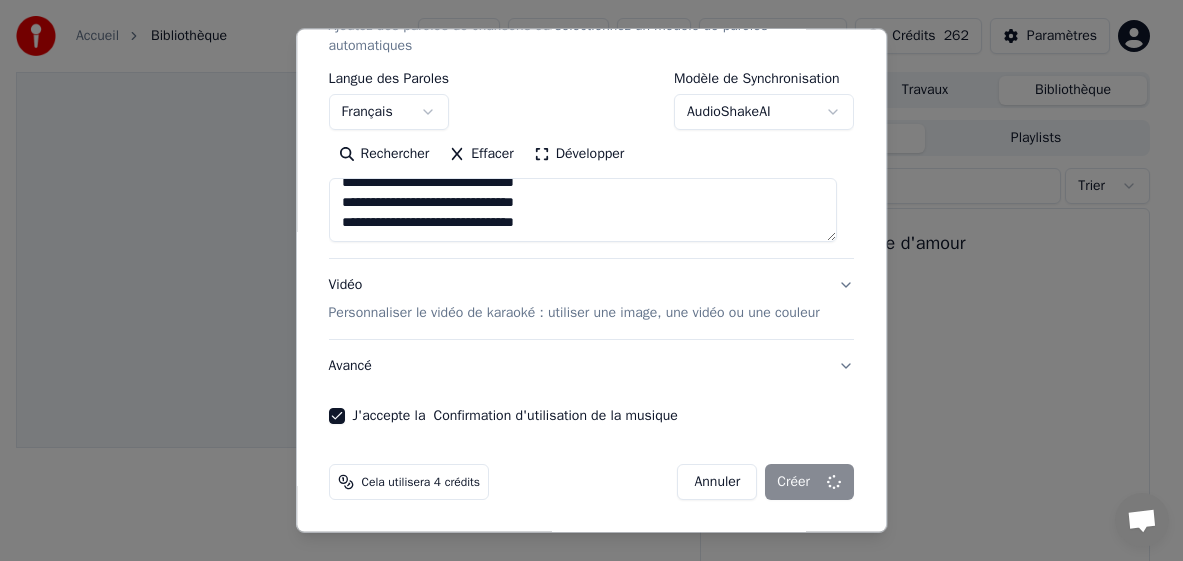 type on "**********" 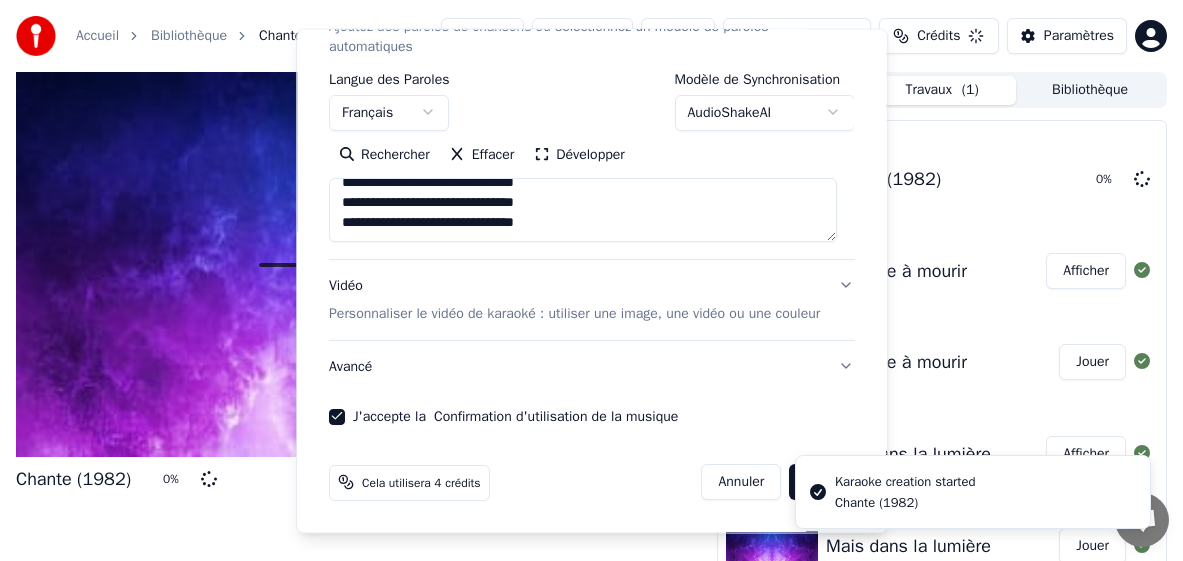 type 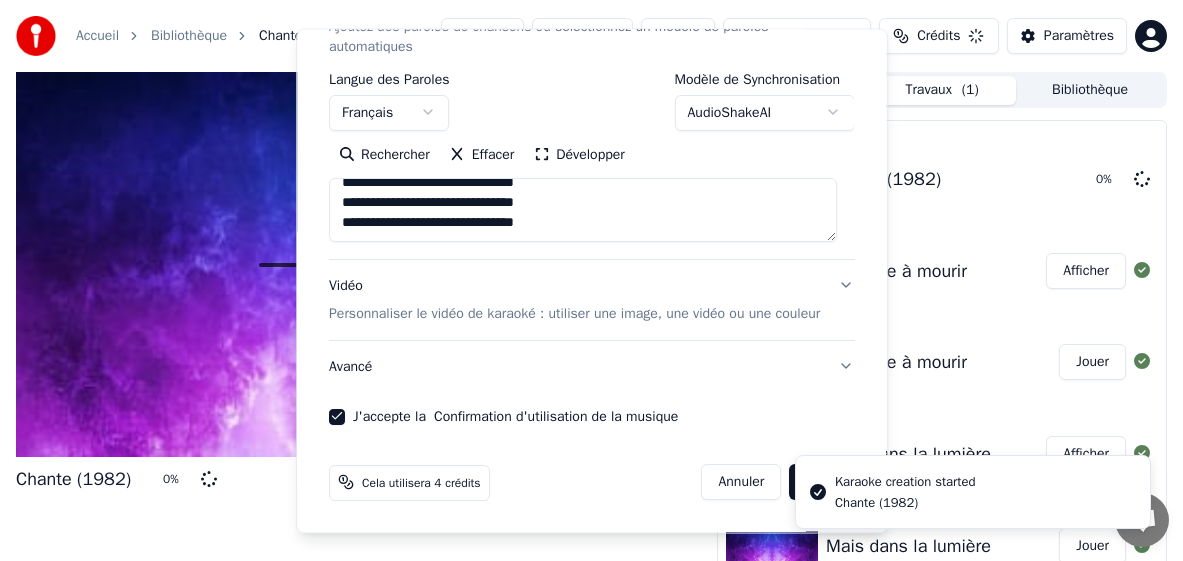 type 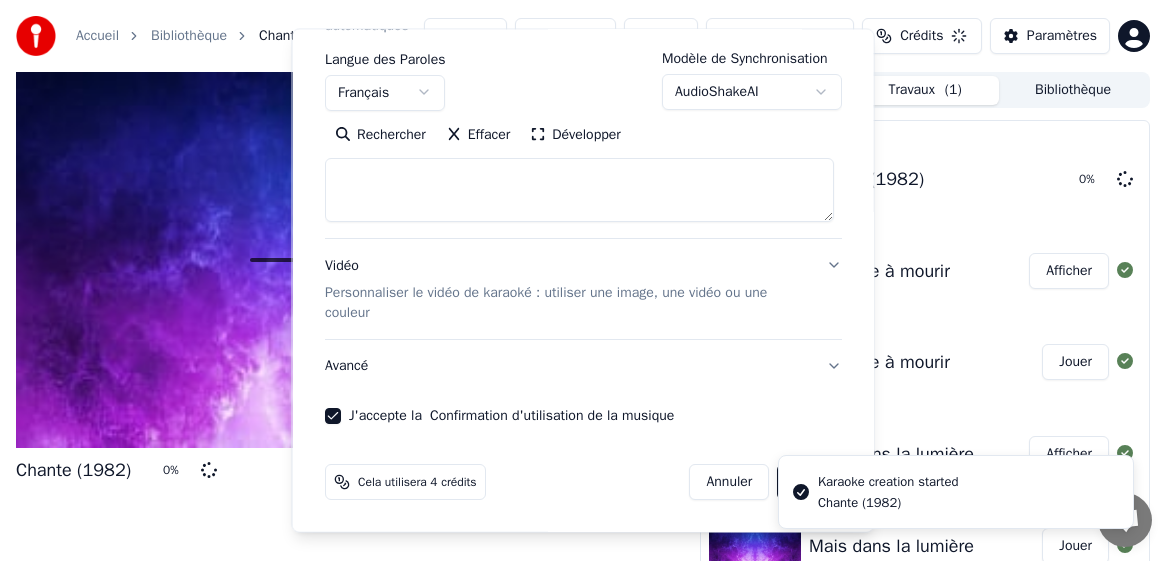 scroll, scrollTop: 0, scrollLeft: 0, axis: both 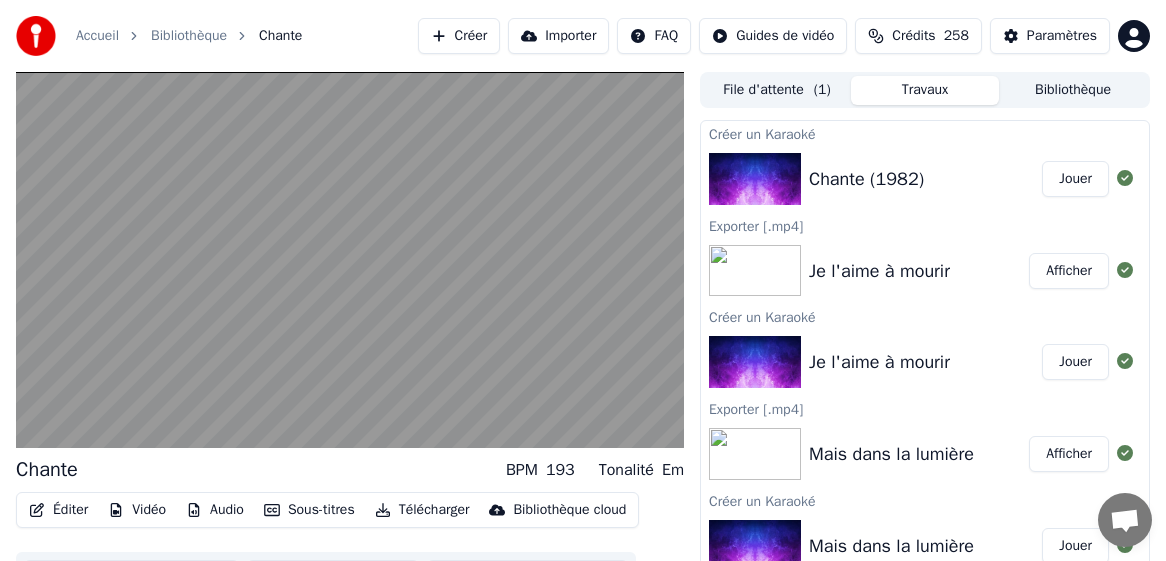 click on "Télécharger" at bounding box center (422, 510) 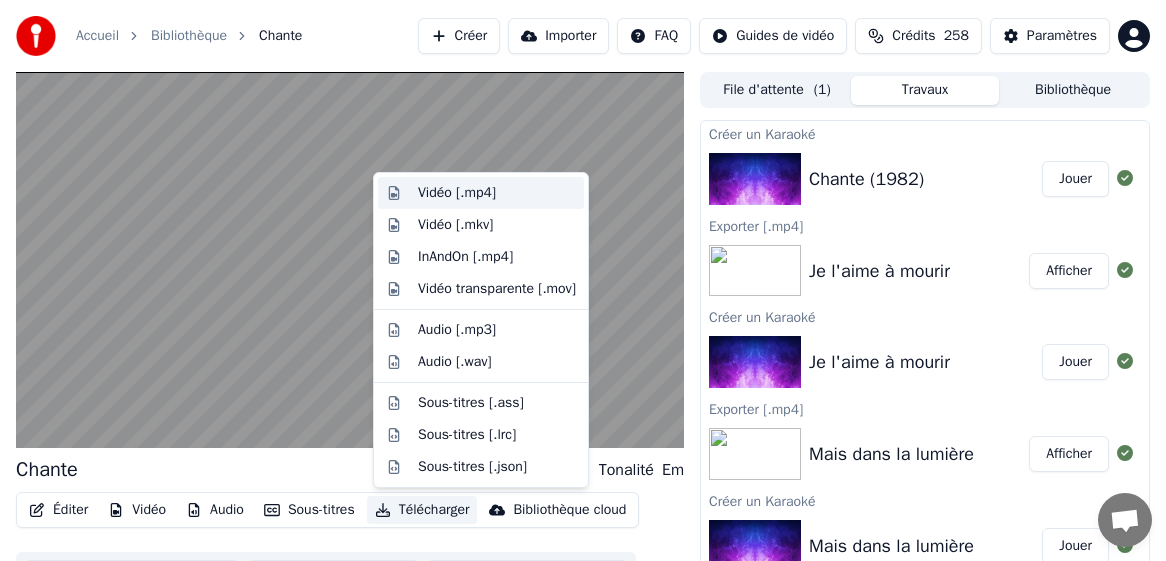 click on "Vidéo [.mp4]" at bounding box center [457, 193] 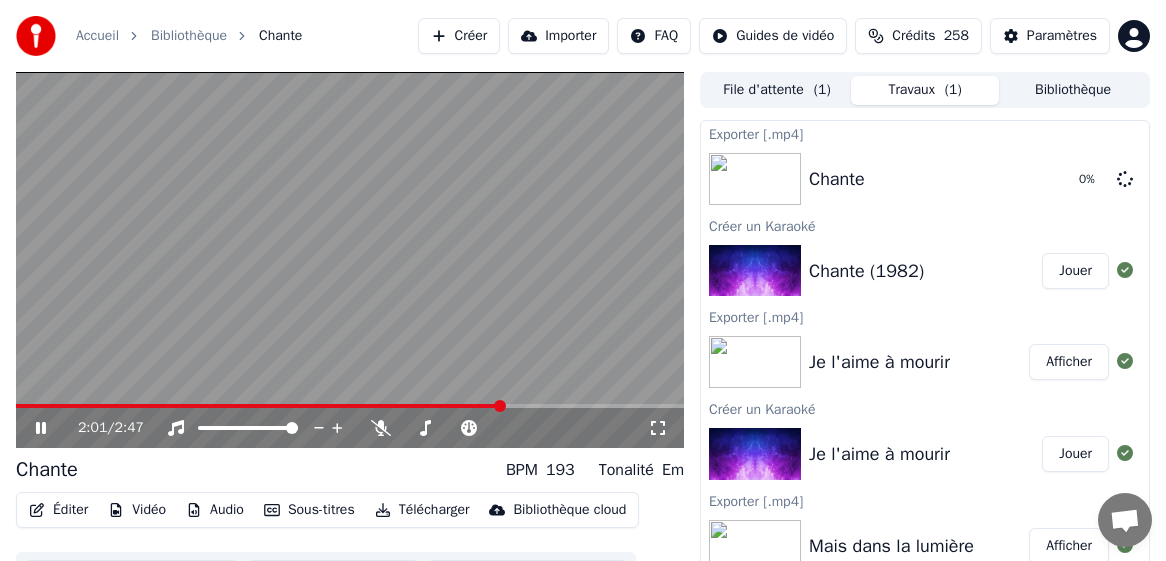 click 